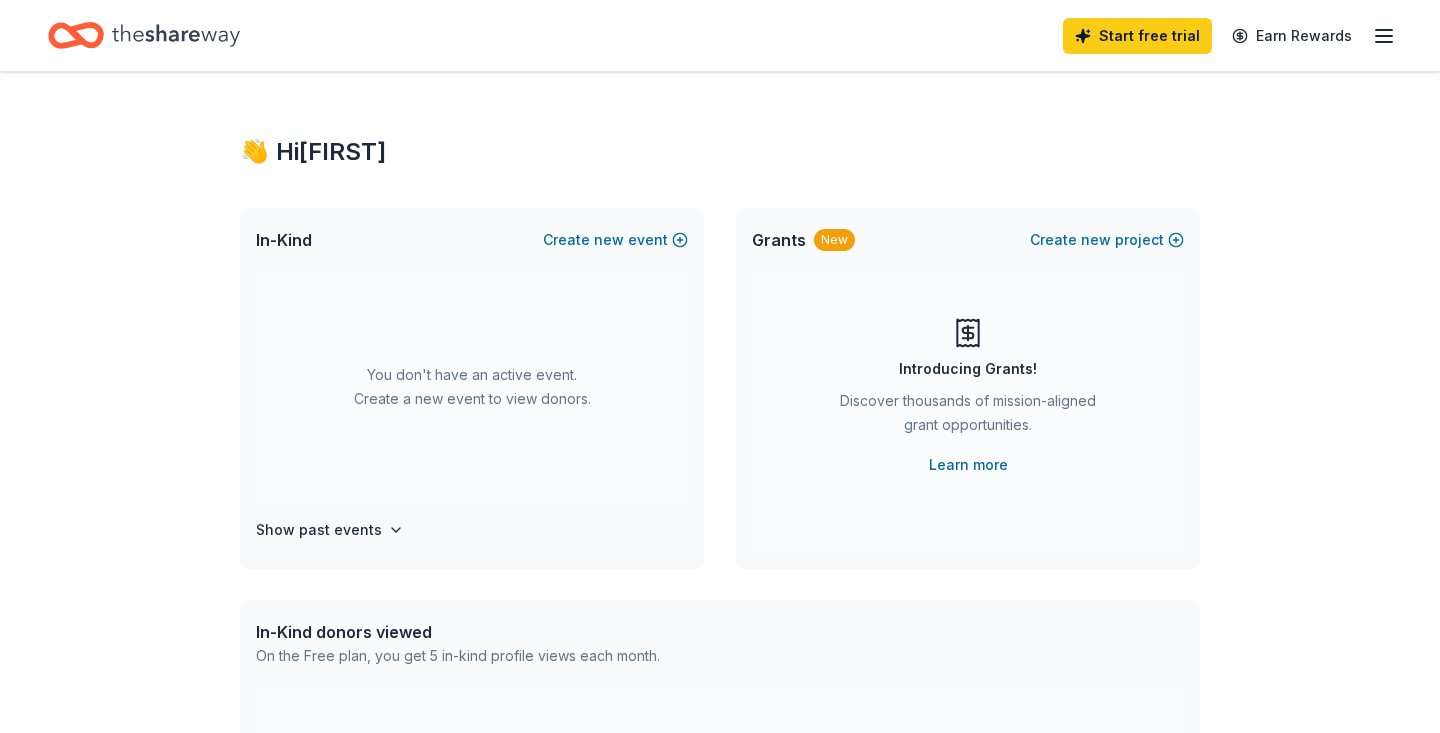 scroll, scrollTop: 0, scrollLeft: 0, axis: both 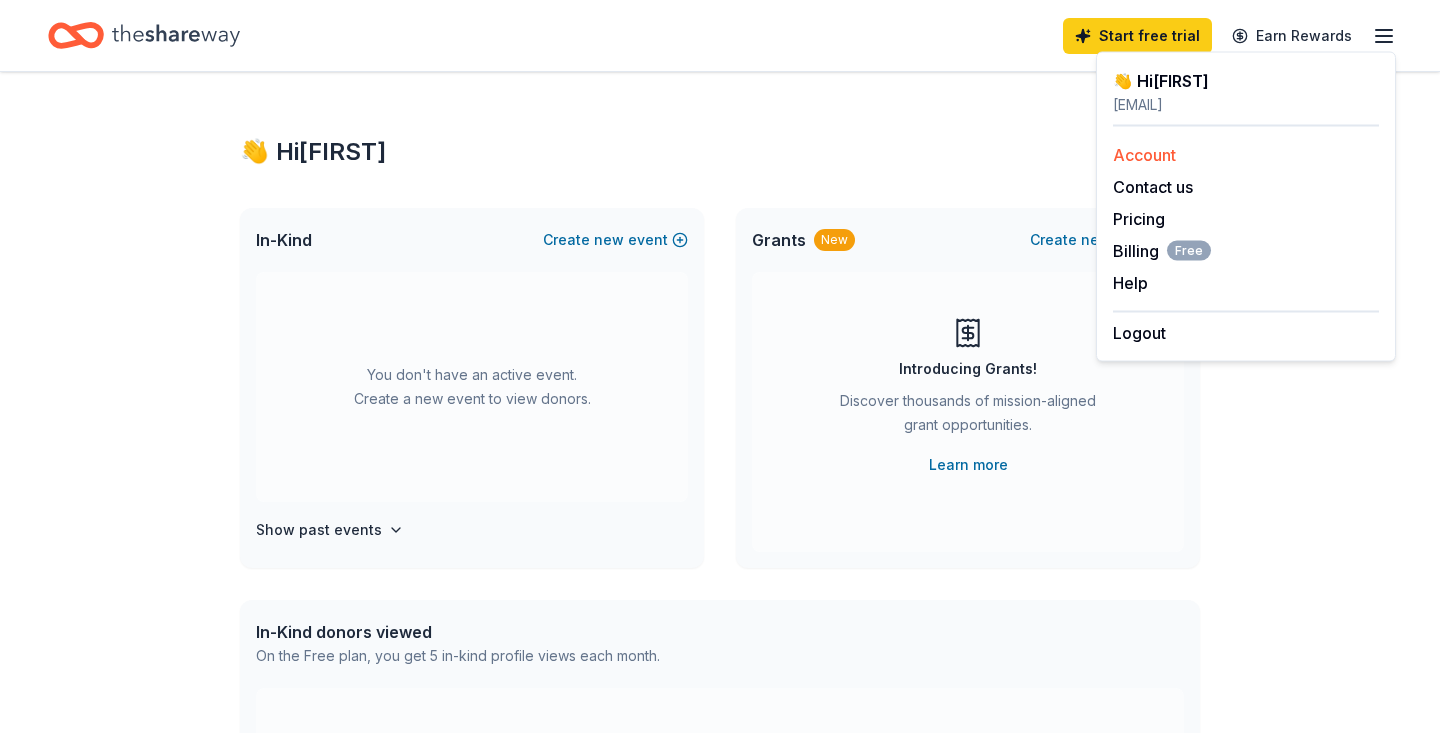 click on "Account" at bounding box center [1144, 155] 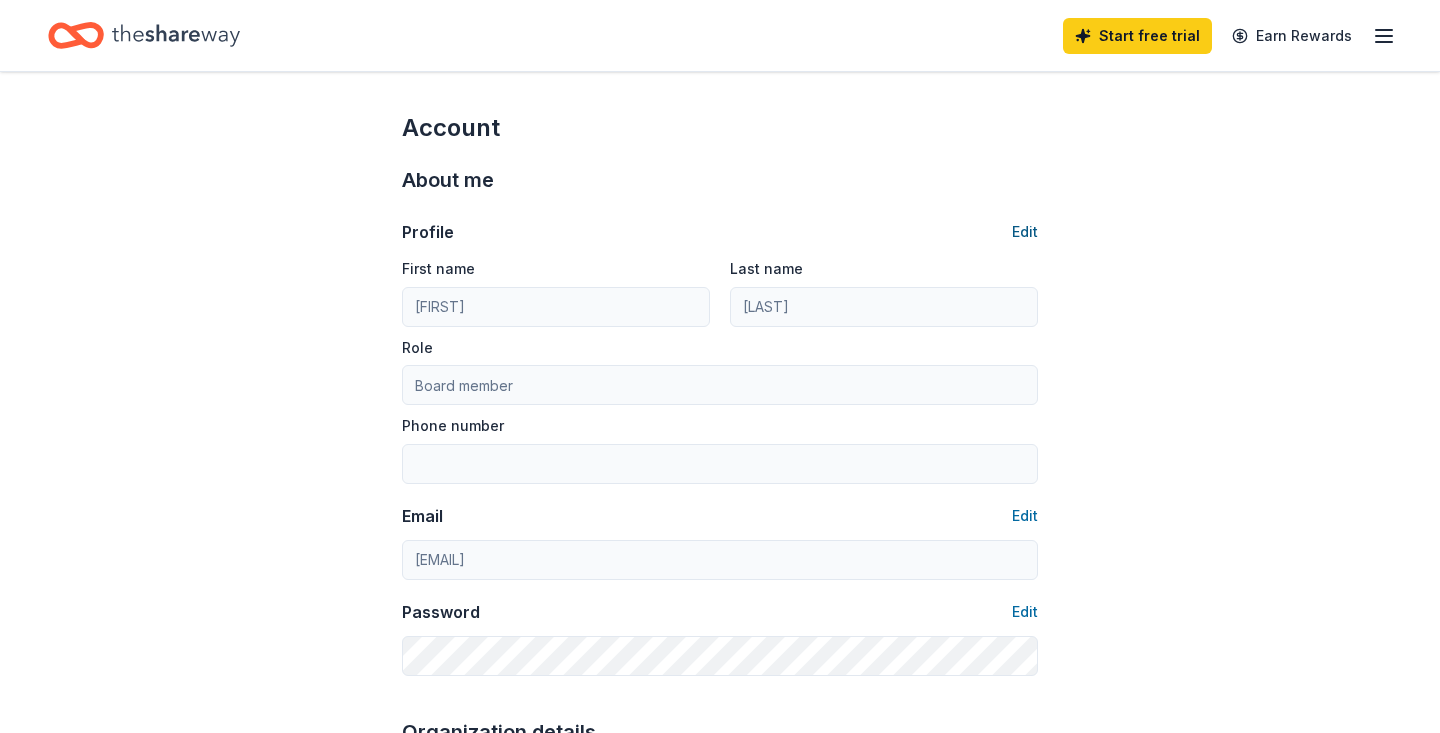 click on "Edit" at bounding box center (1025, 232) 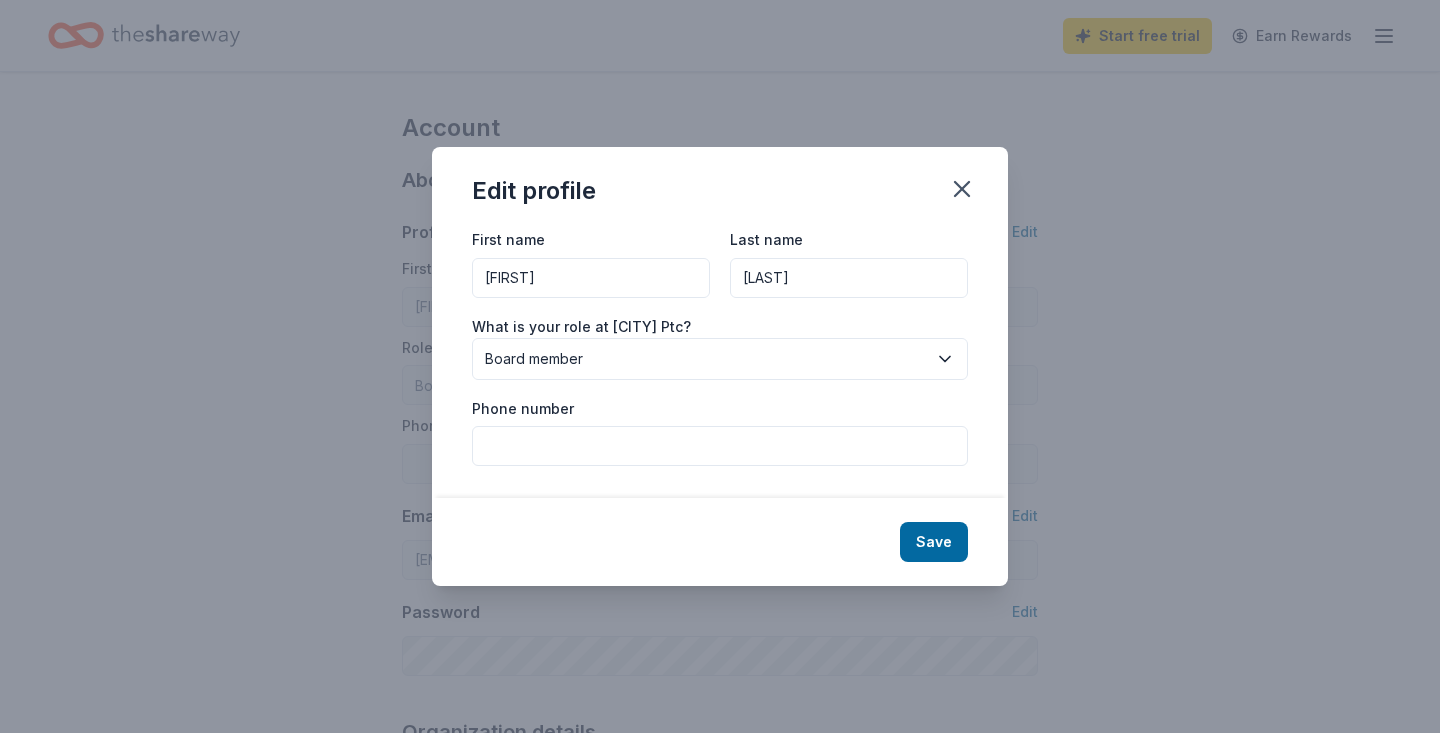 click on "Kimberly" at bounding box center (591, 278) 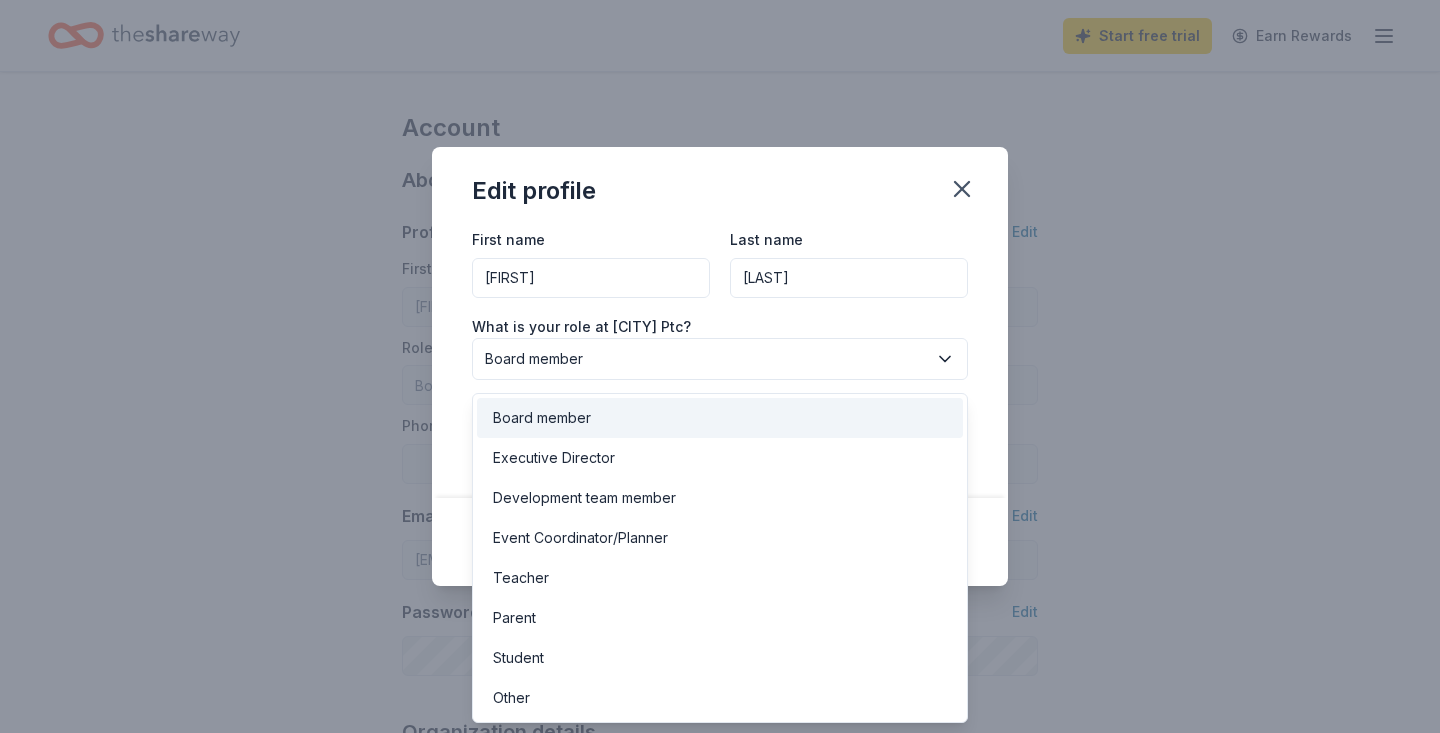 click on "Board member" at bounding box center [706, 359] 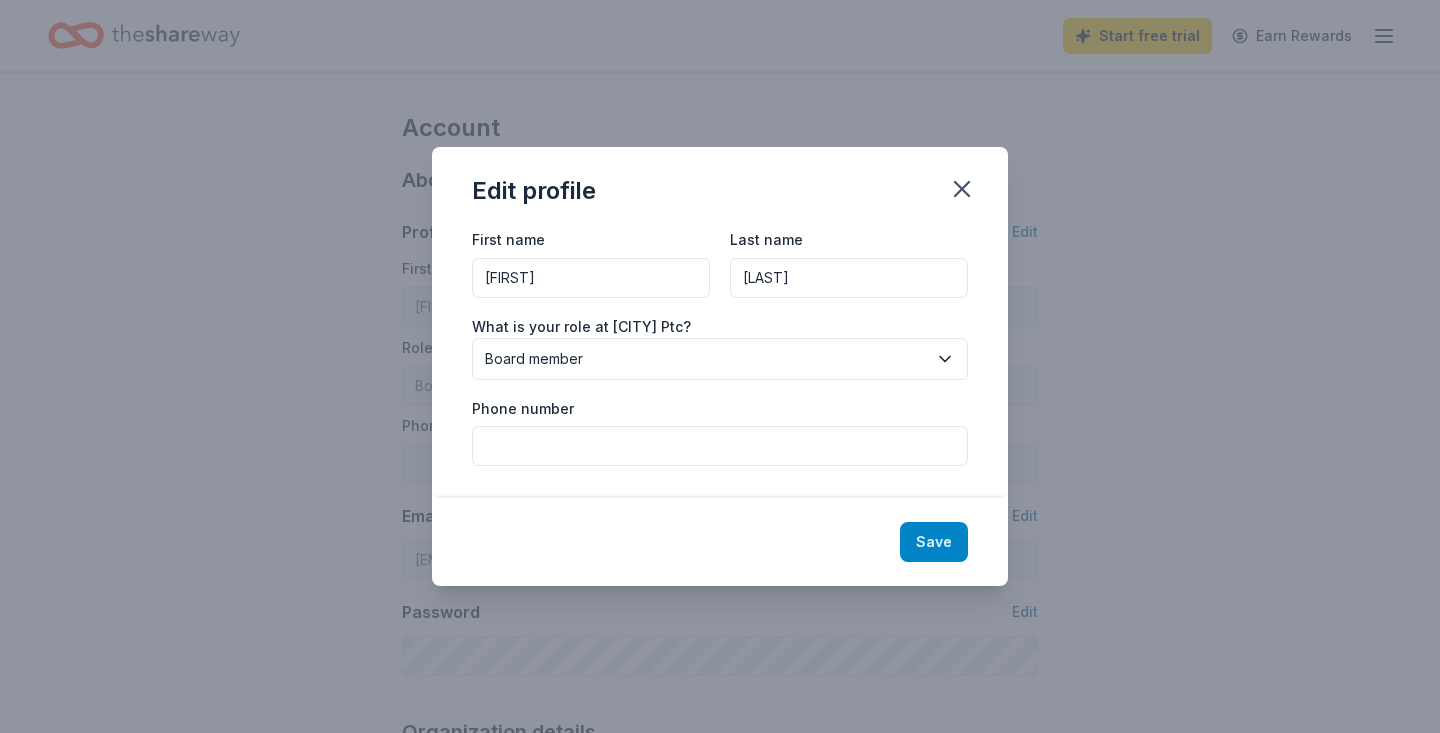 click on "Save" at bounding box center [934, 542] 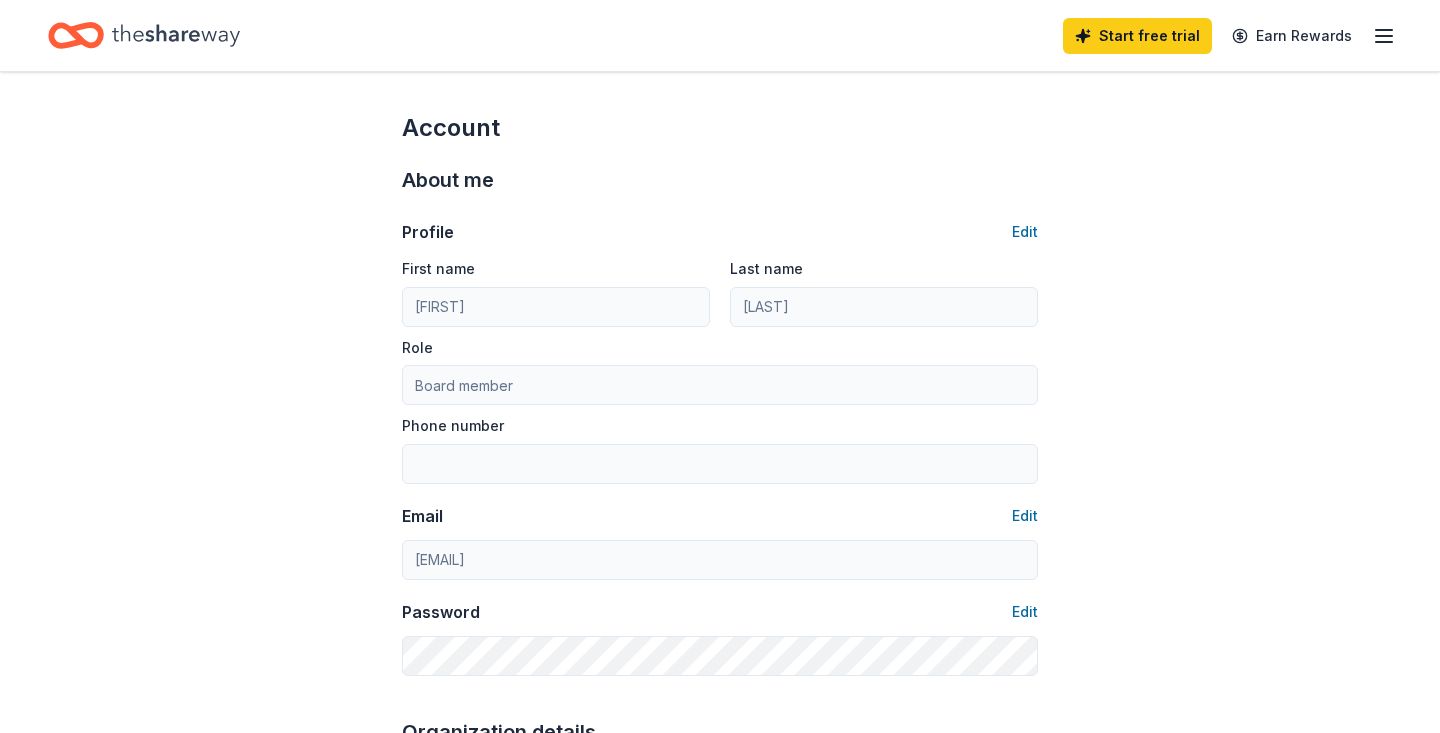 type on "[FIRST]" 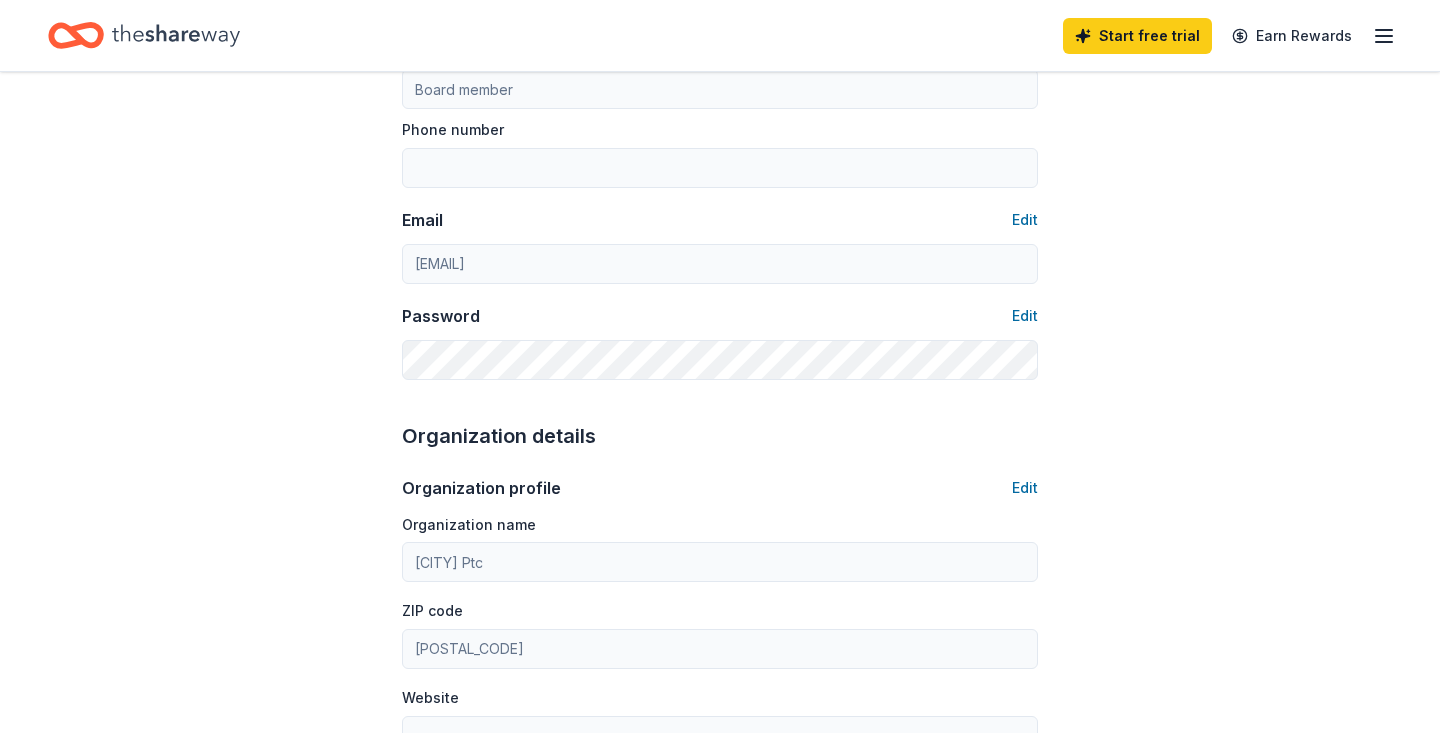 scroll, scrollTop: 299, scrollLeft: 0, axis: vertical 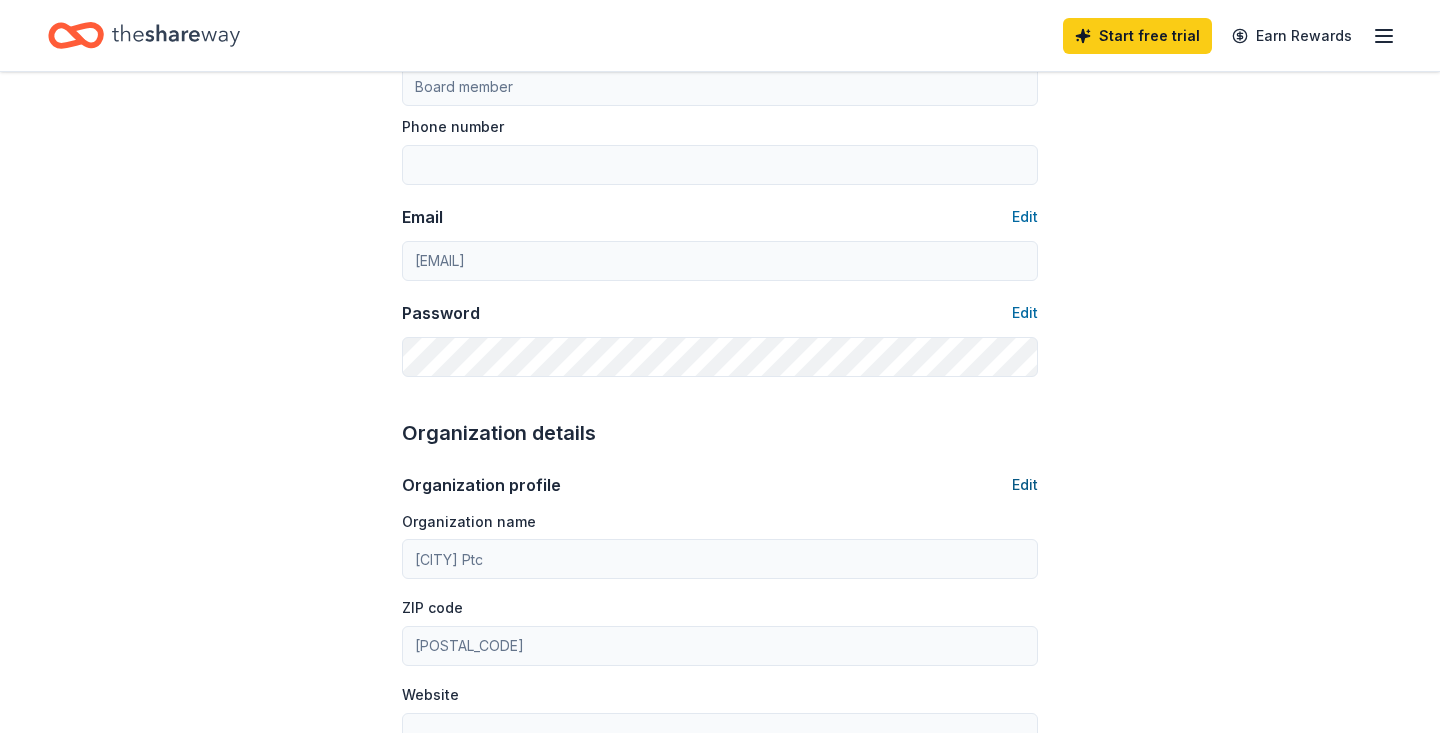 click on "Edit" at bounding box center (1025, 485) 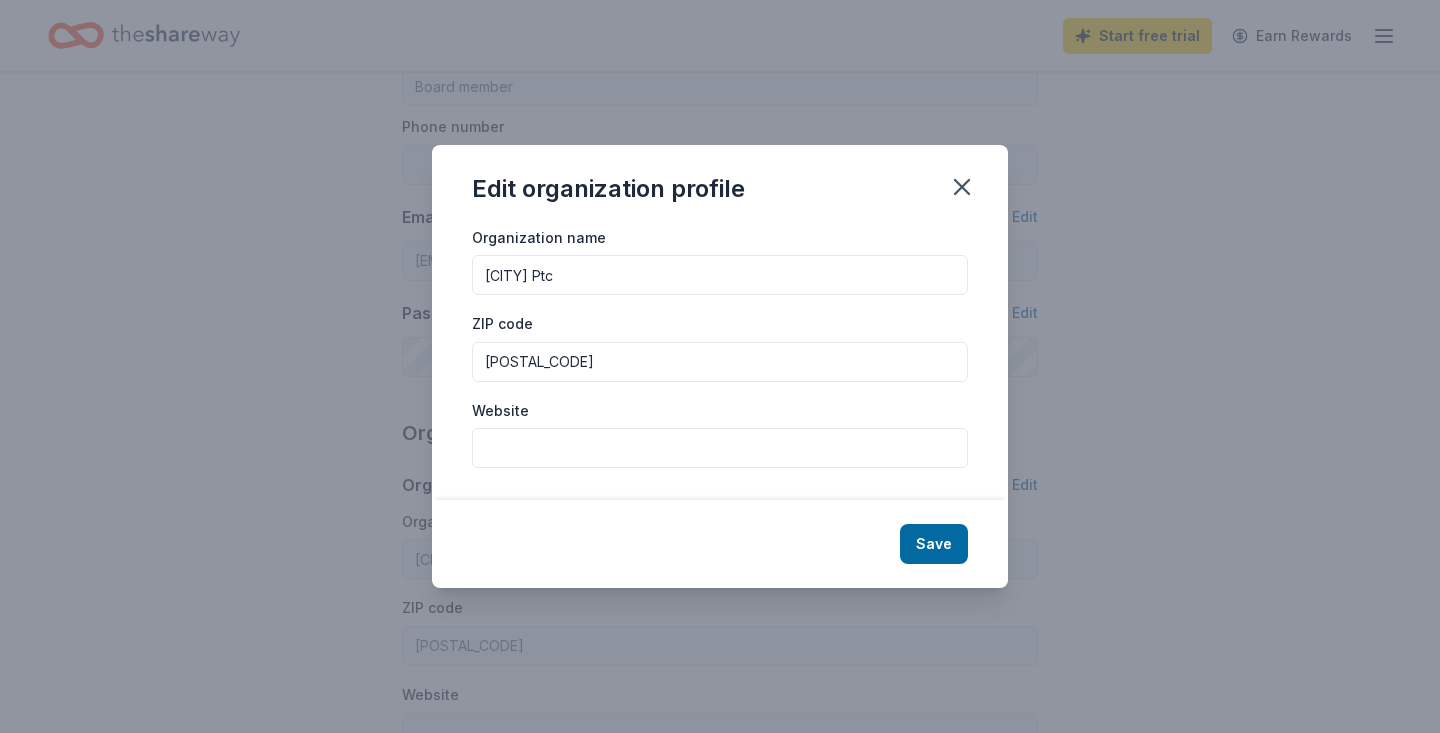 click on "Fair Oaks Ptc" at bounding box center (720, 275) 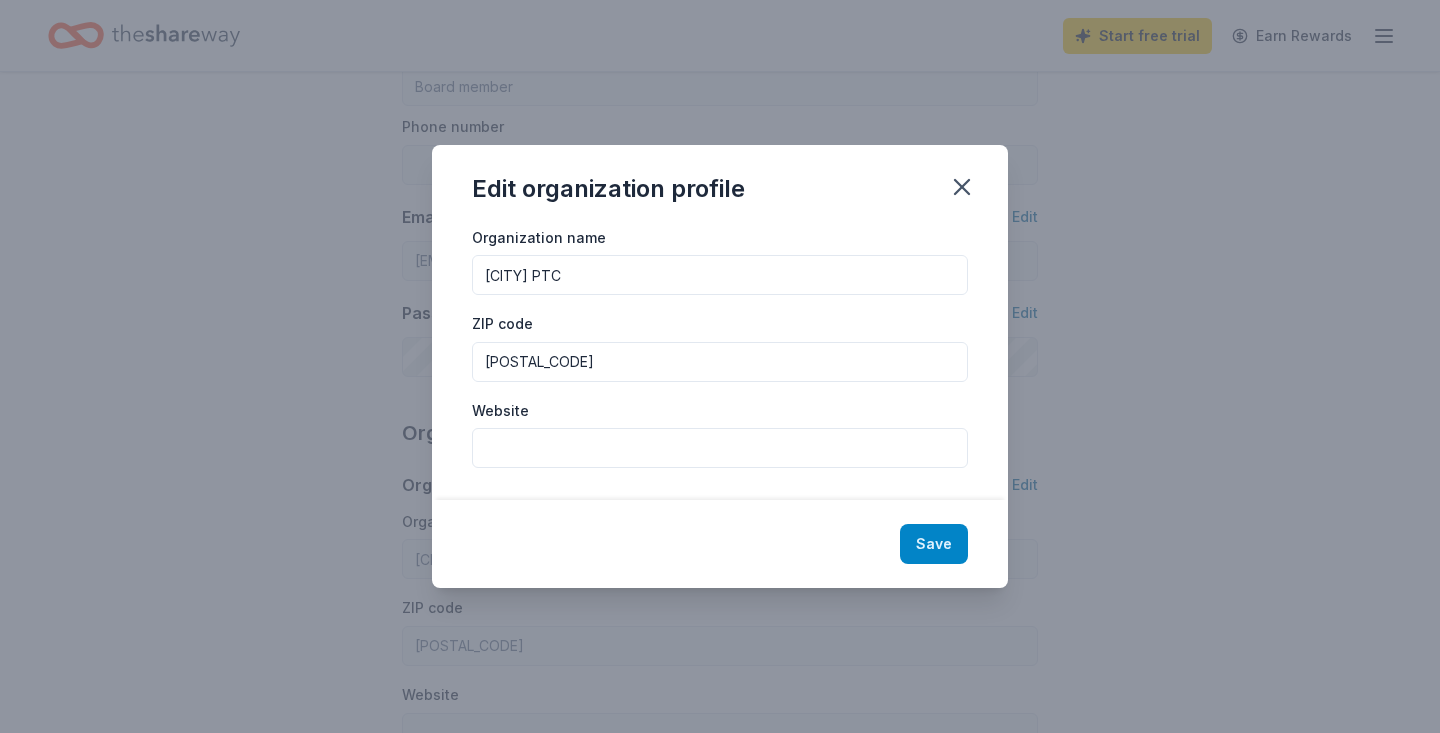 type on "Fair Oaks PTC" 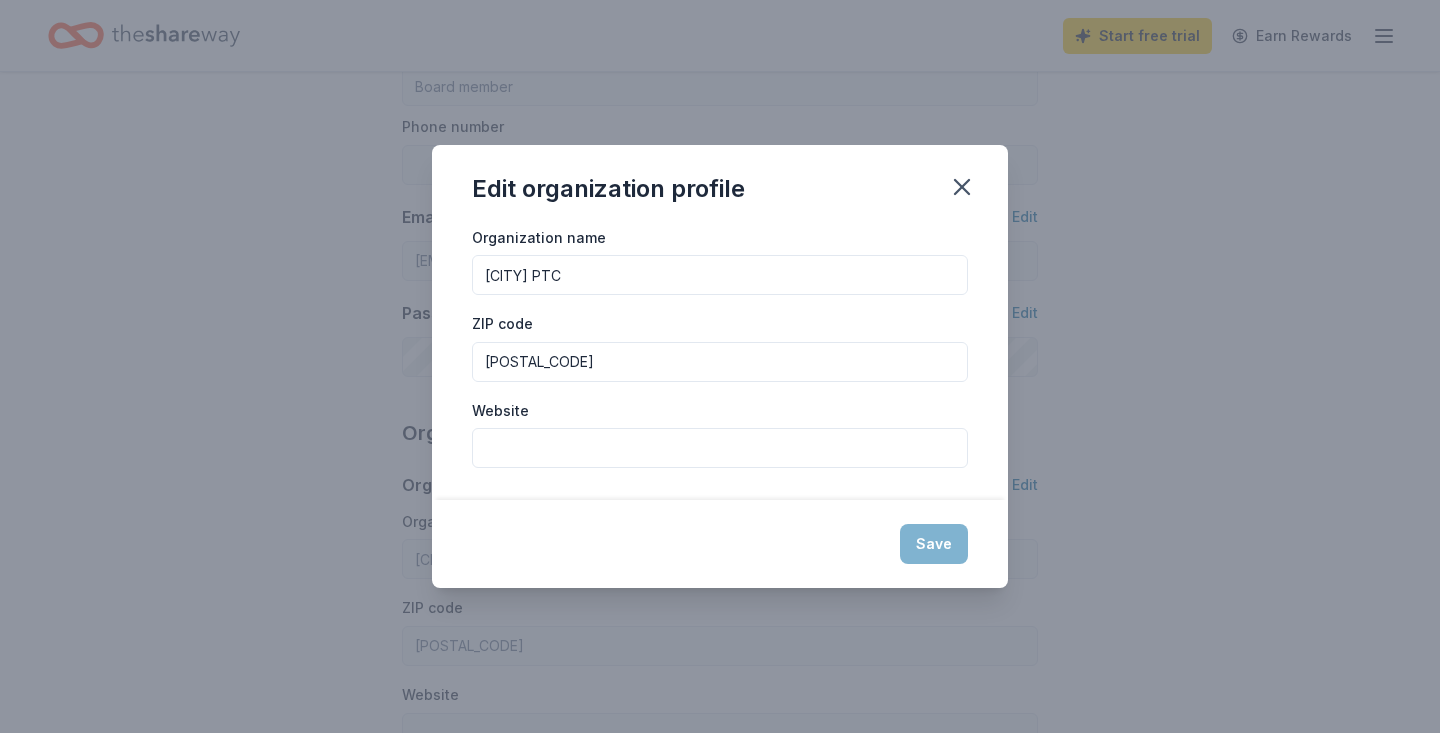 type on "Fair Oaks PTC" 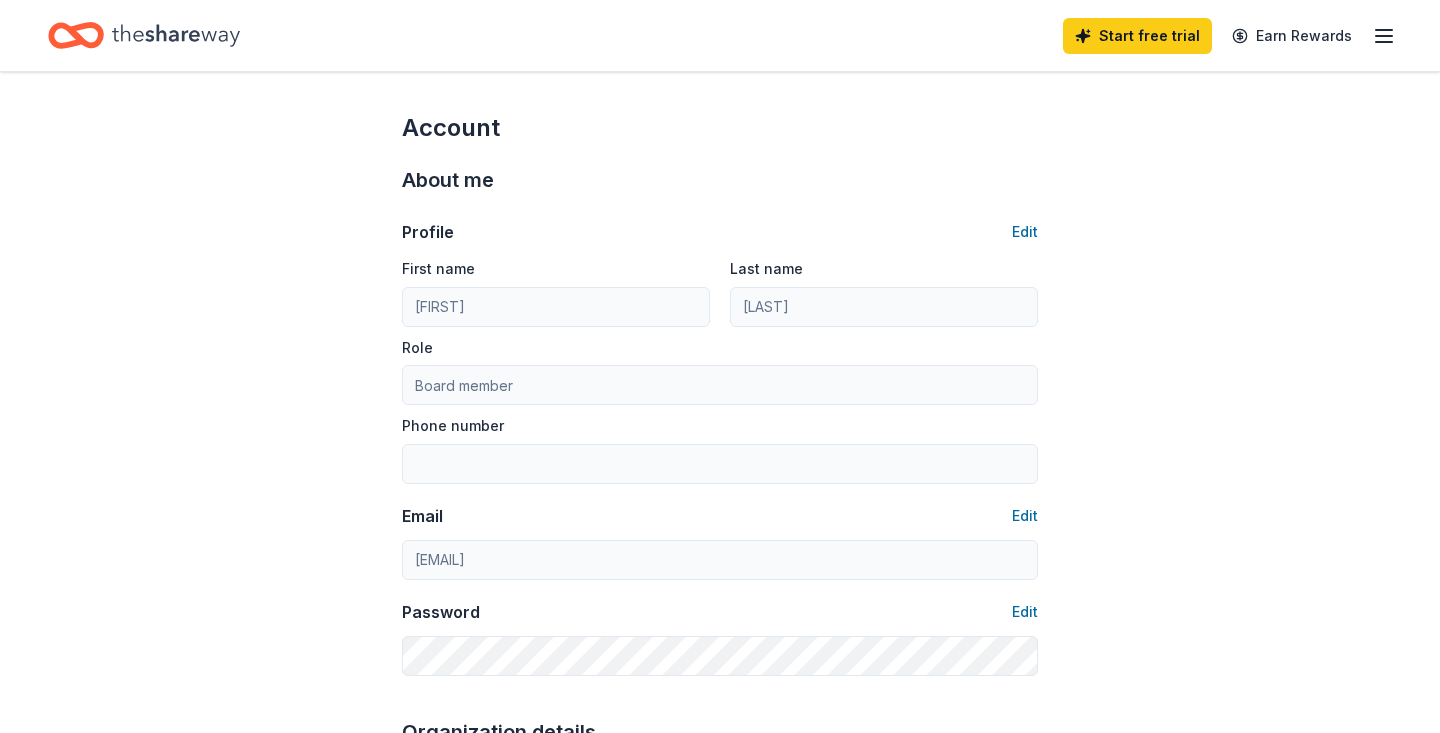 scroll, scrollTop: 0, scrollLeft: 0, axis: both 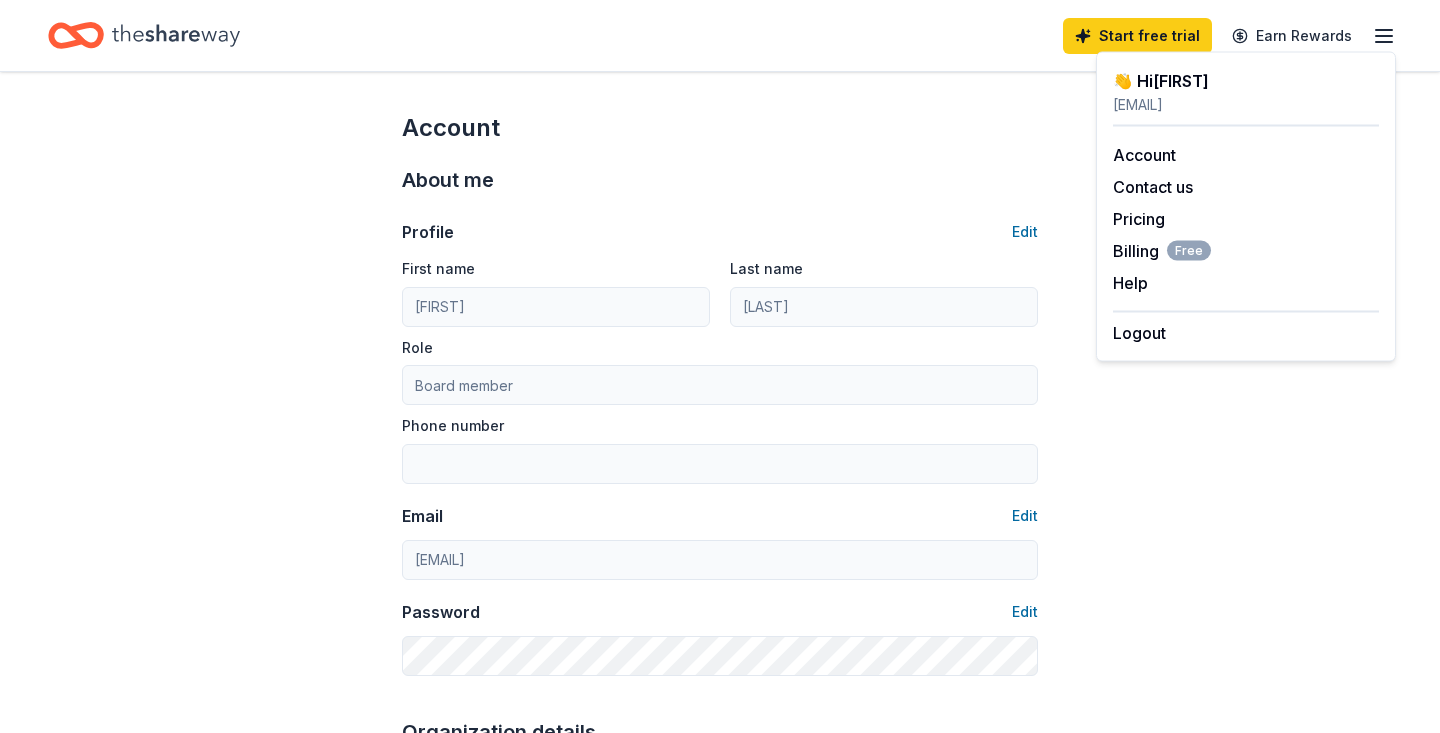 click on "👋 Hi  Dawnell ptcfairoaksschooltreasurer@gmail.com Account Contact us Pricing Billing Free Help Earn rewards Logout" at bounding box center [1246, 207] 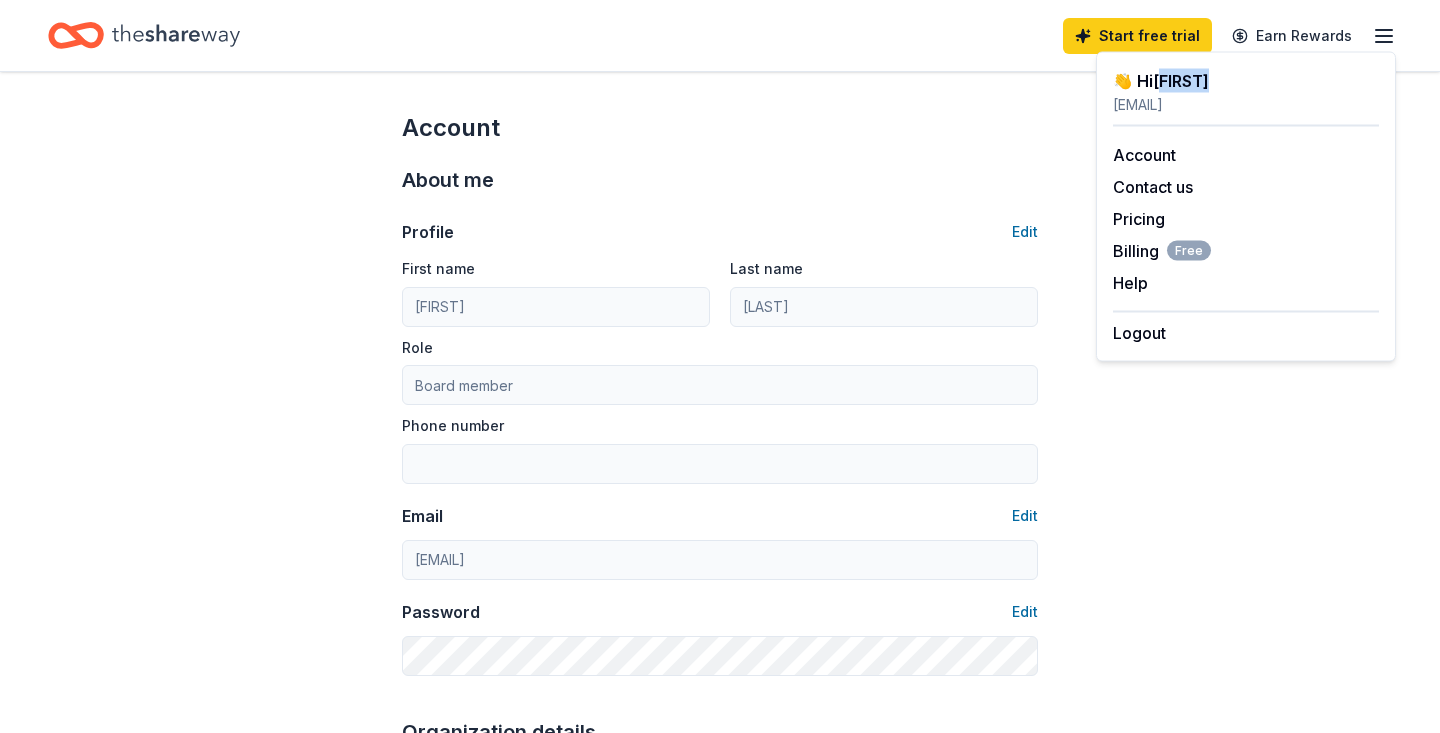 click on "👋 Hi  Dawnell" at bounding box center [1246, 81] 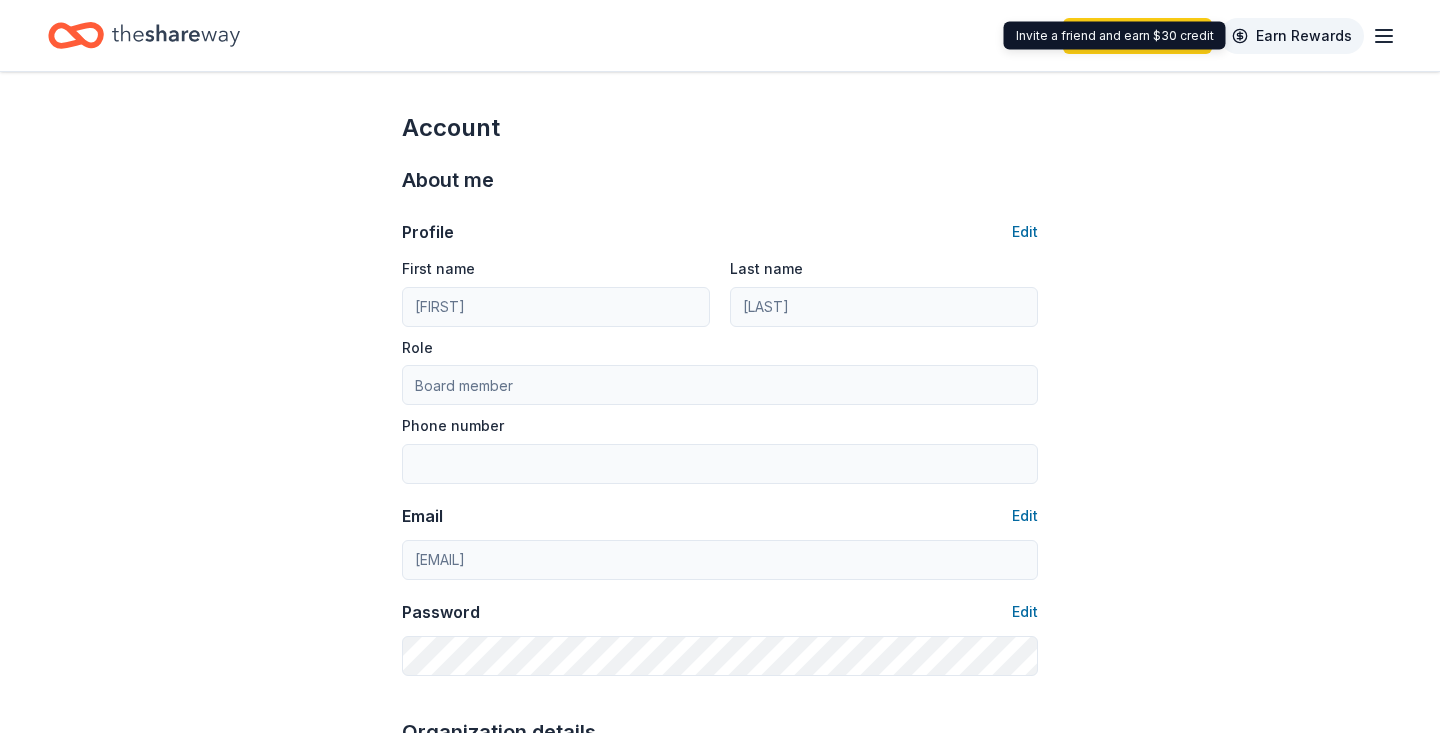 click on "Earn Rewards" at bounding box center [1292, 36] 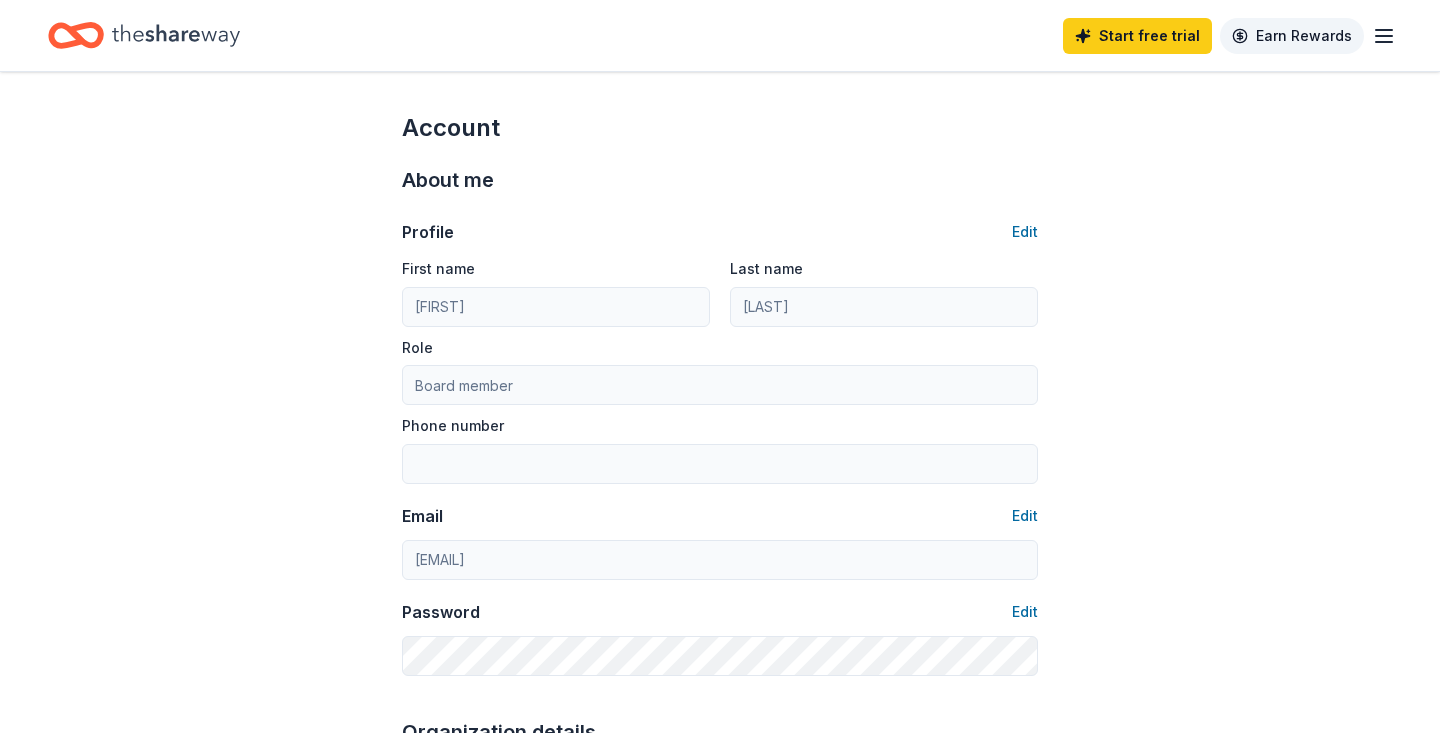 click on "Earn Rewards" at bounding box center (1292, 36) 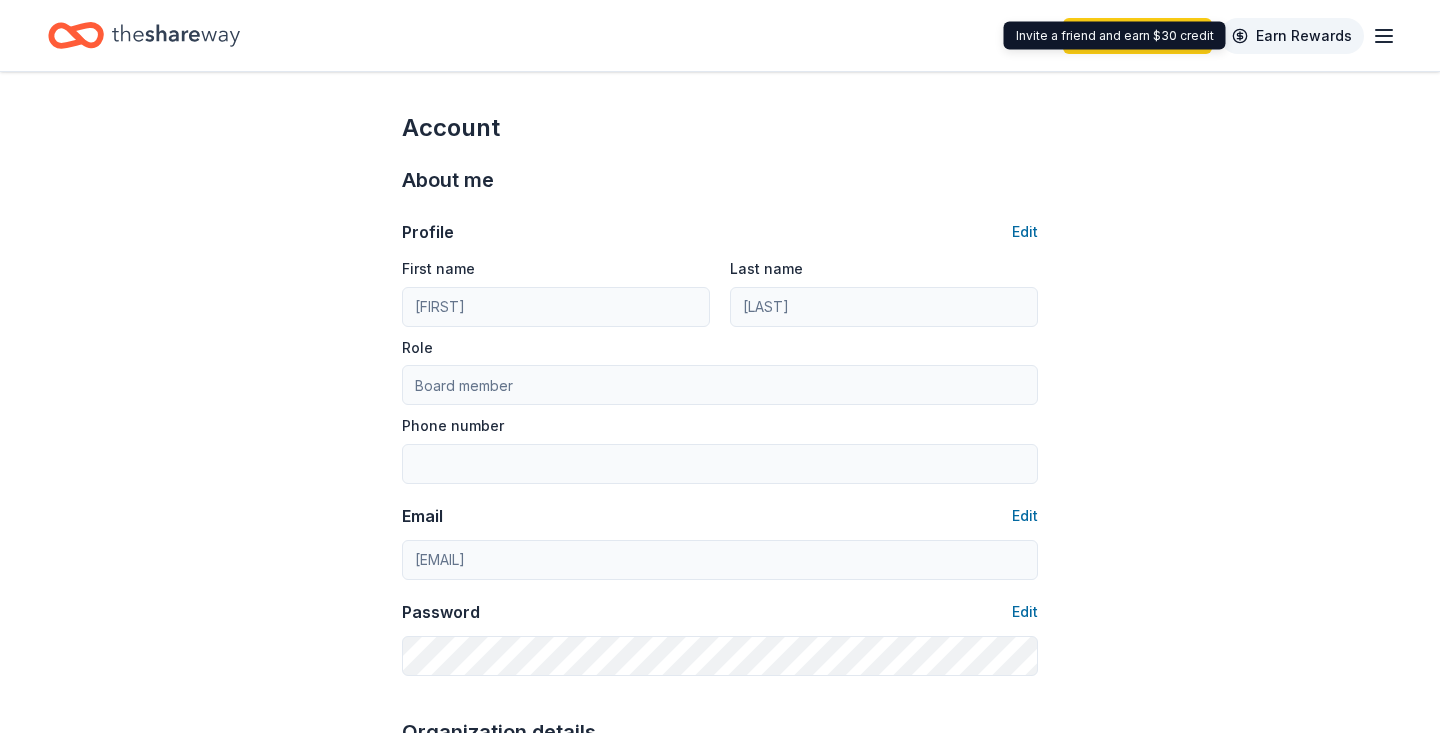 click on "Earn Rewards" at bounding box center (1292, 36) 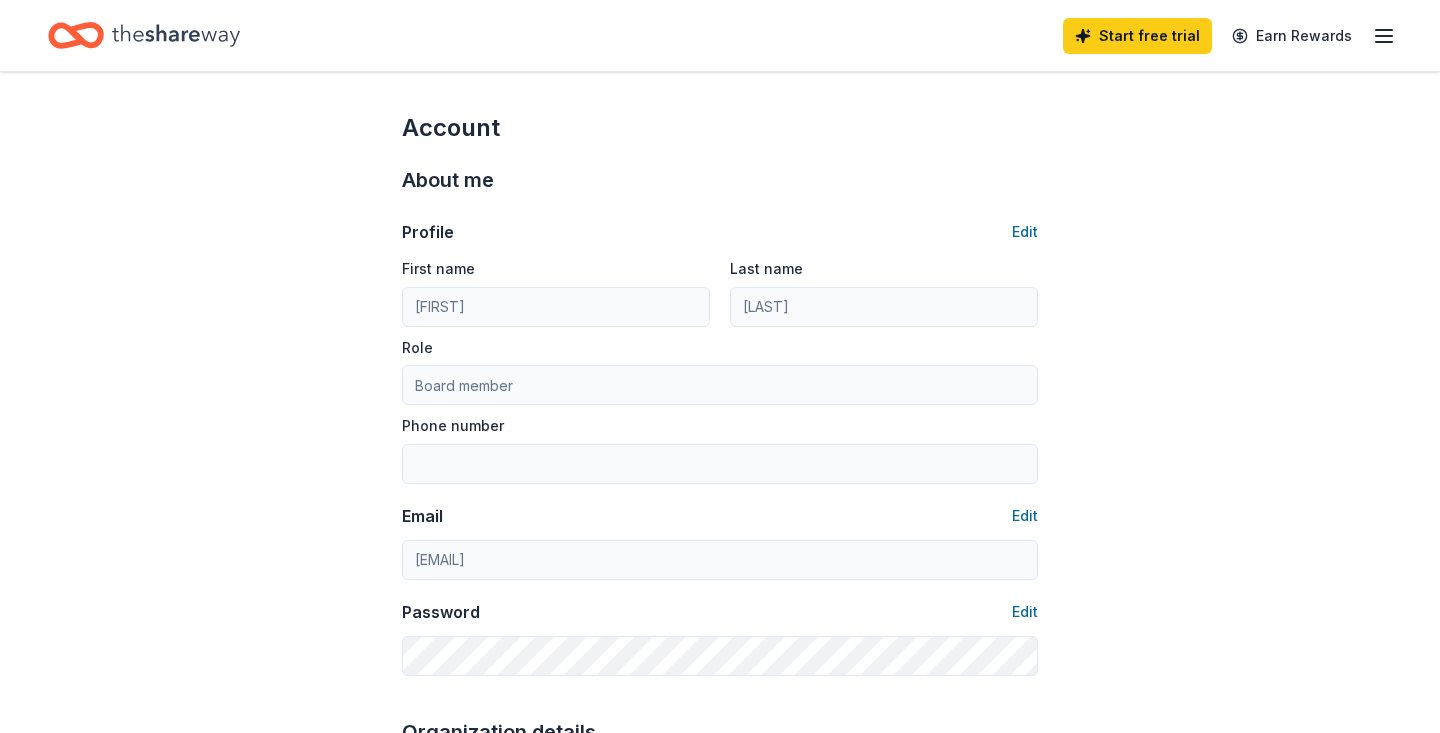 click 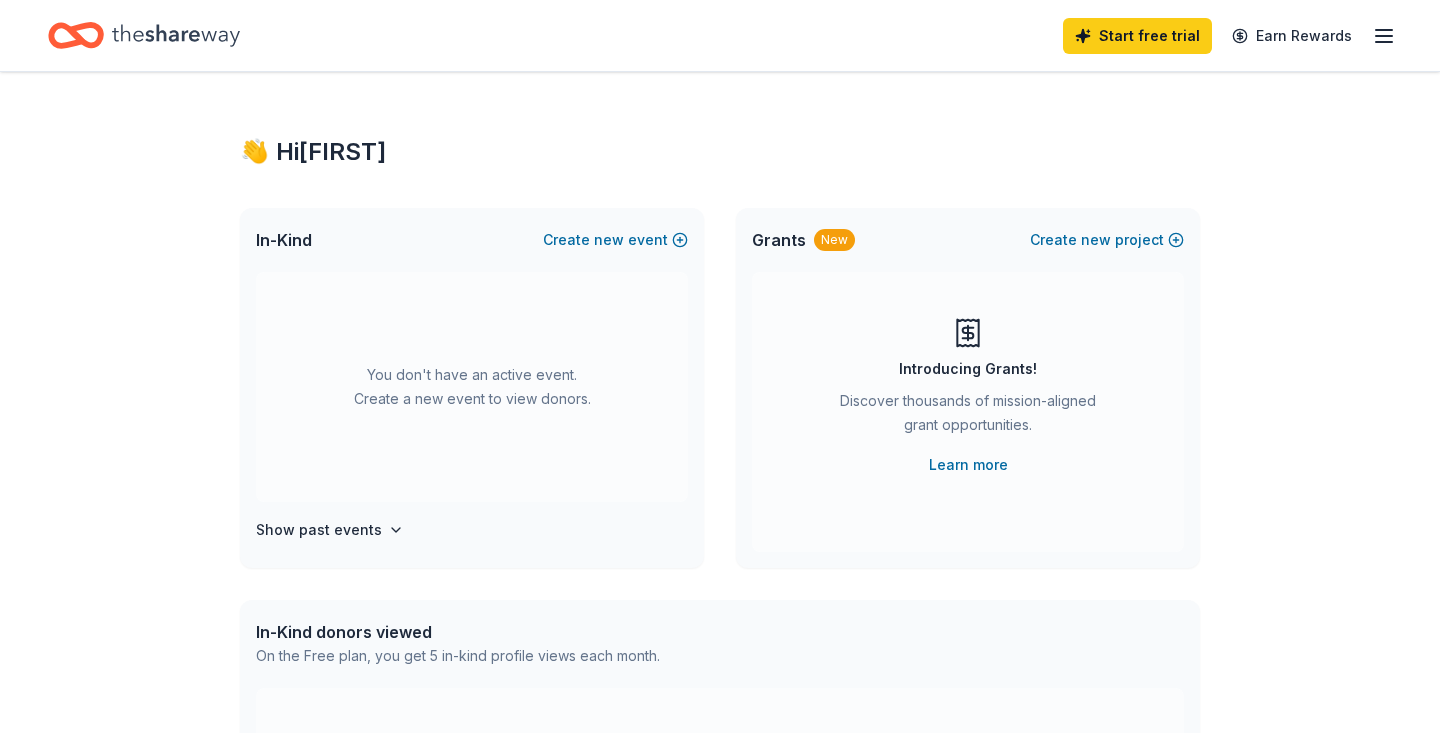 scroll, scrollTop: 0, scrollLeft: 0, axis: both 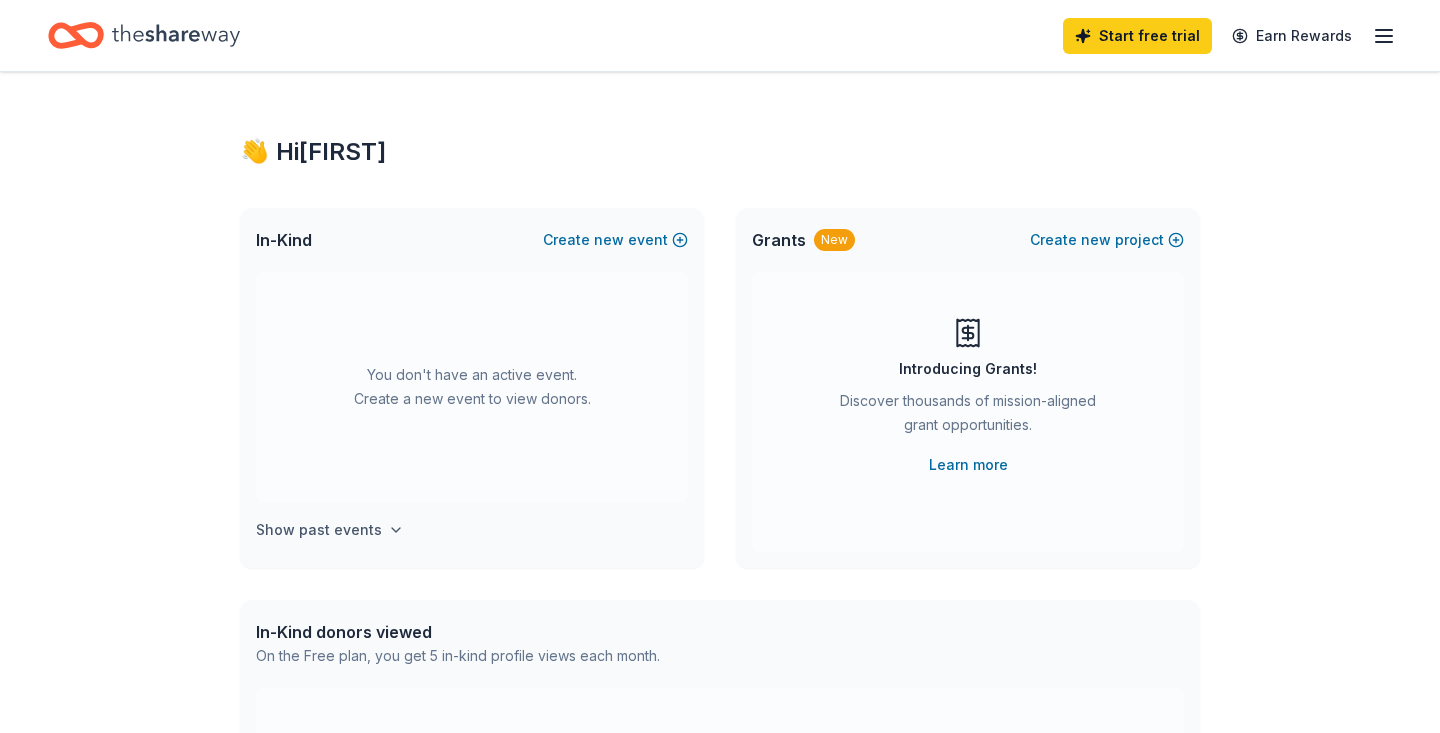 click on "Show past events" at bounding box center (319, 530) 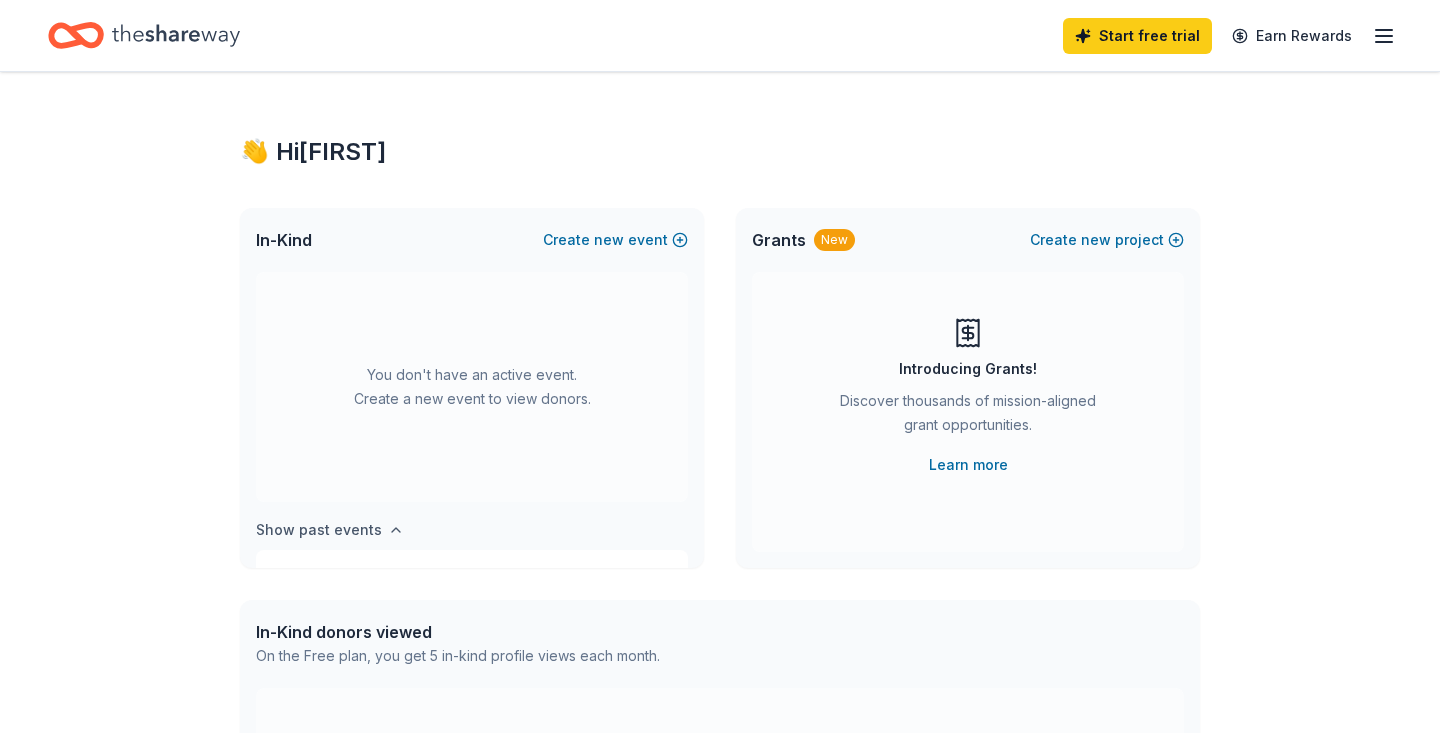 scroll, scrollTop: 74, scrollLeft: 0, axis: vertical 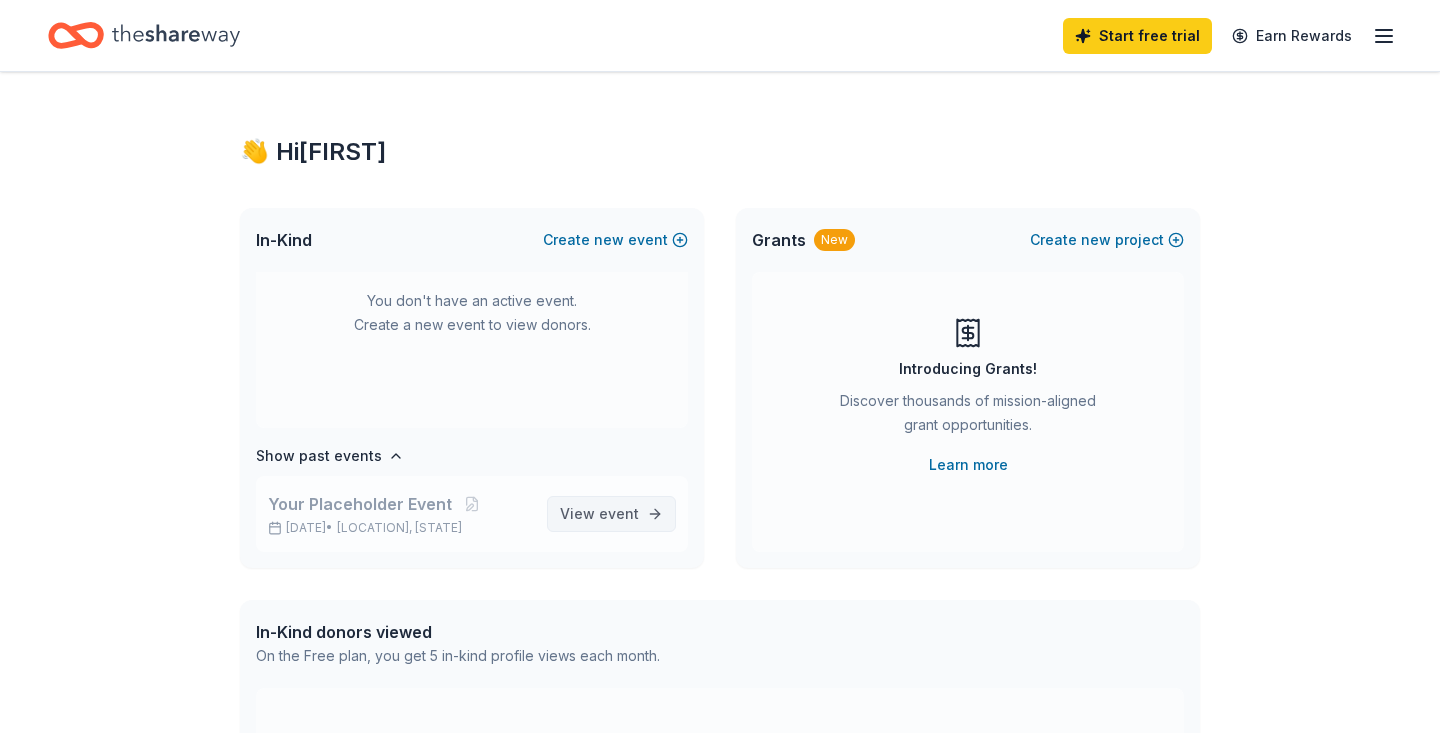 click on "event" at bounding box center (619, 513) 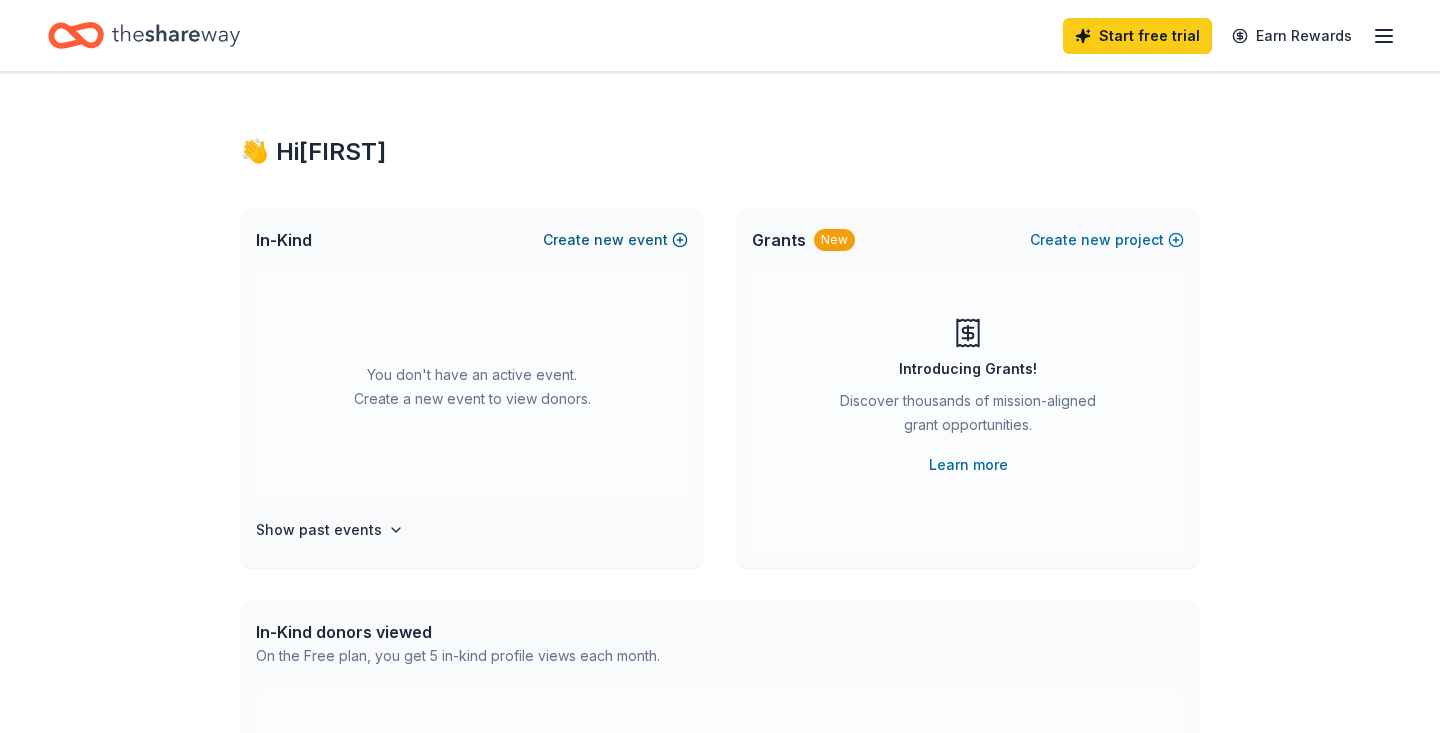click on "Create  new  event" at bounding box center (615, 240) 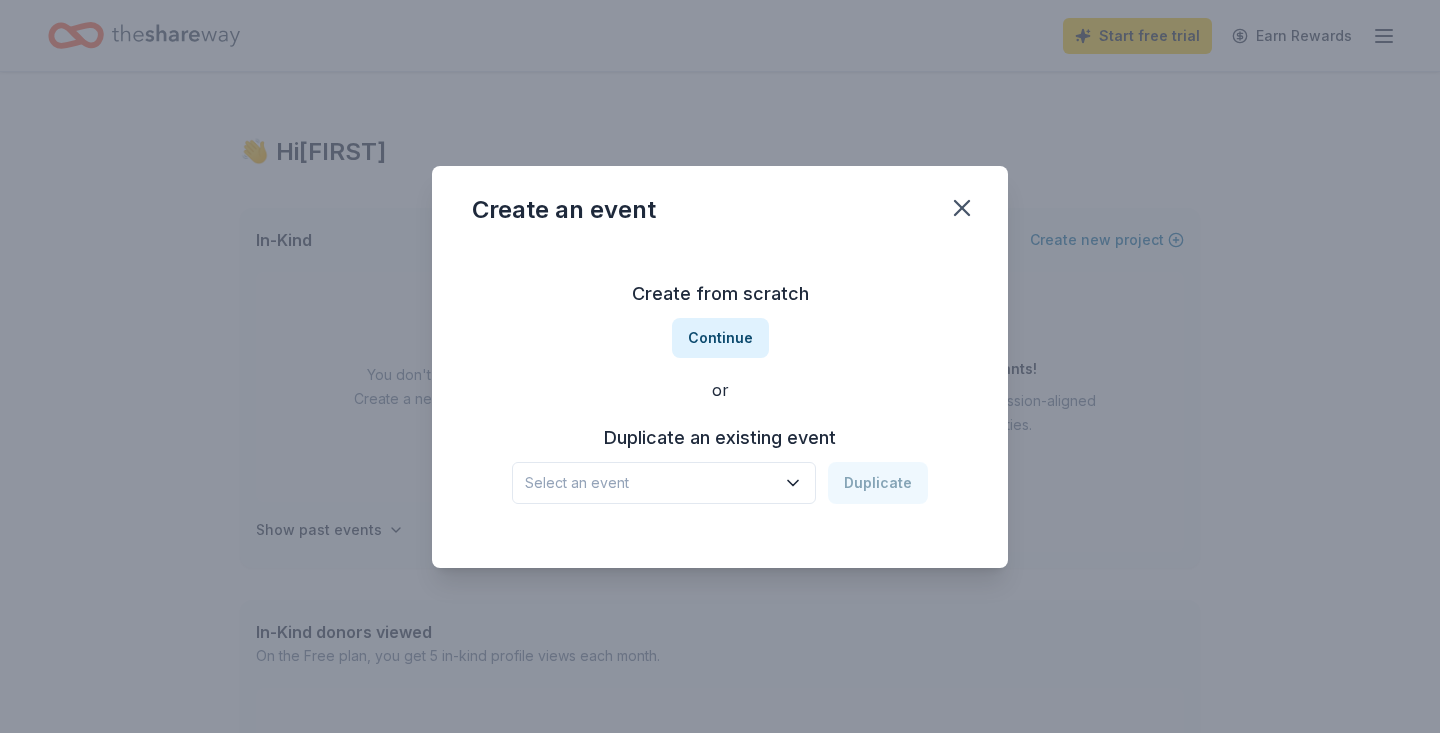 click 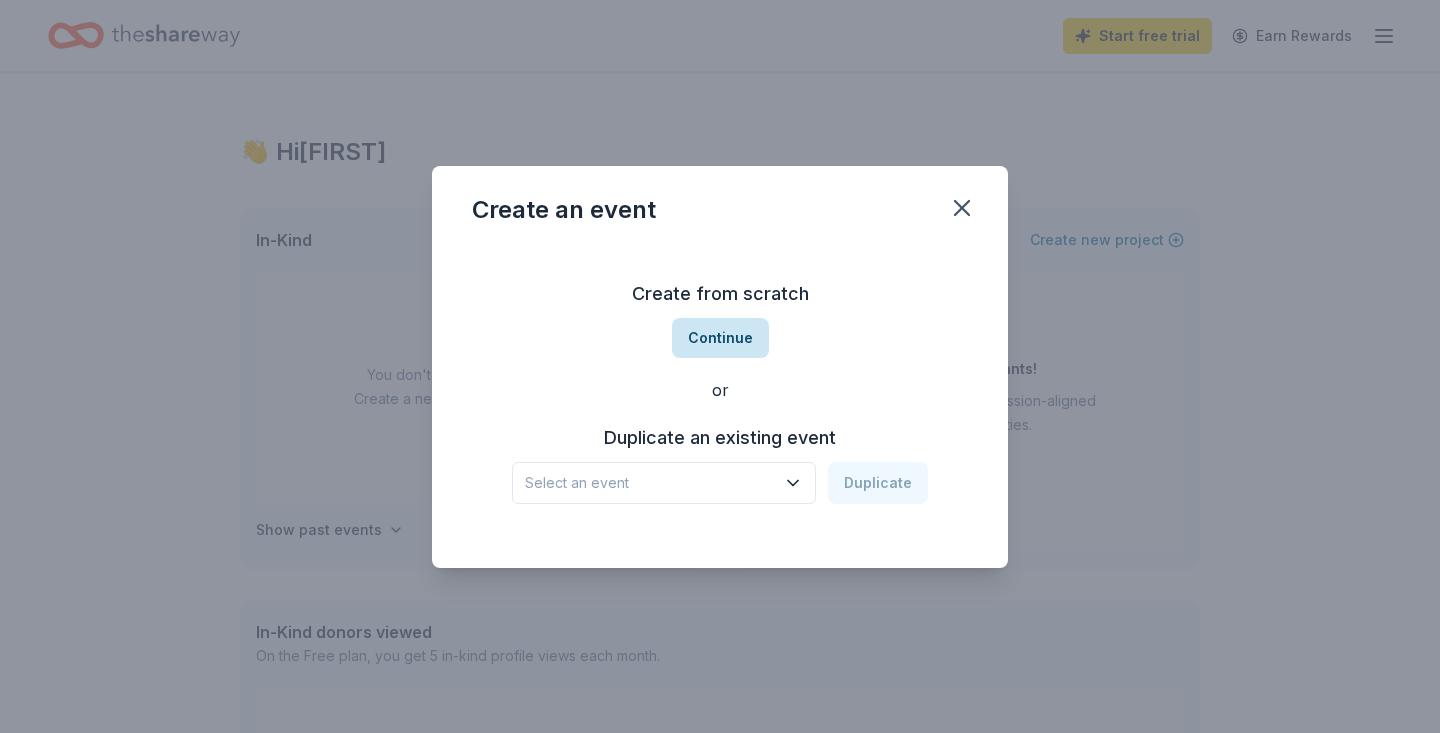 click on "Continue" at bounding box center (720, 338) 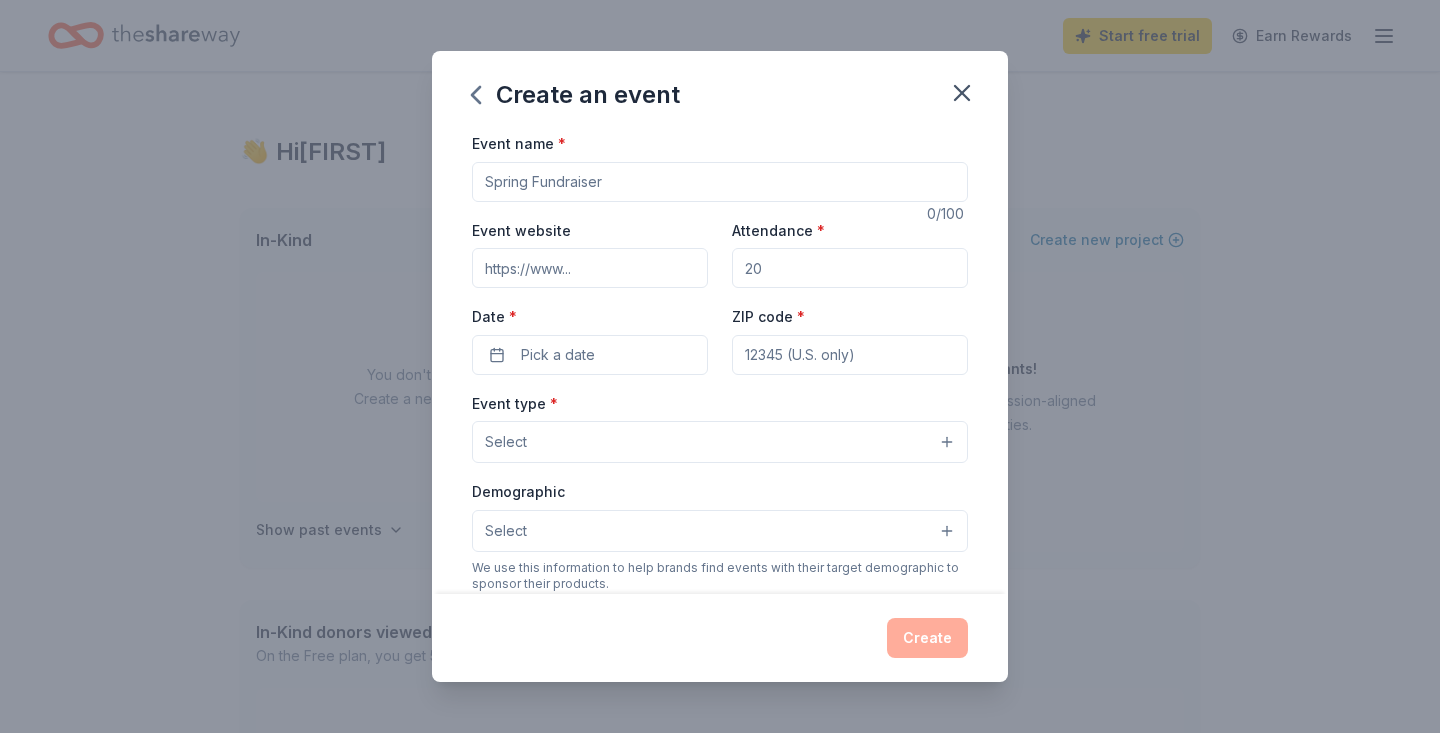 click on "Event name *" at bounding box center [720, 182] 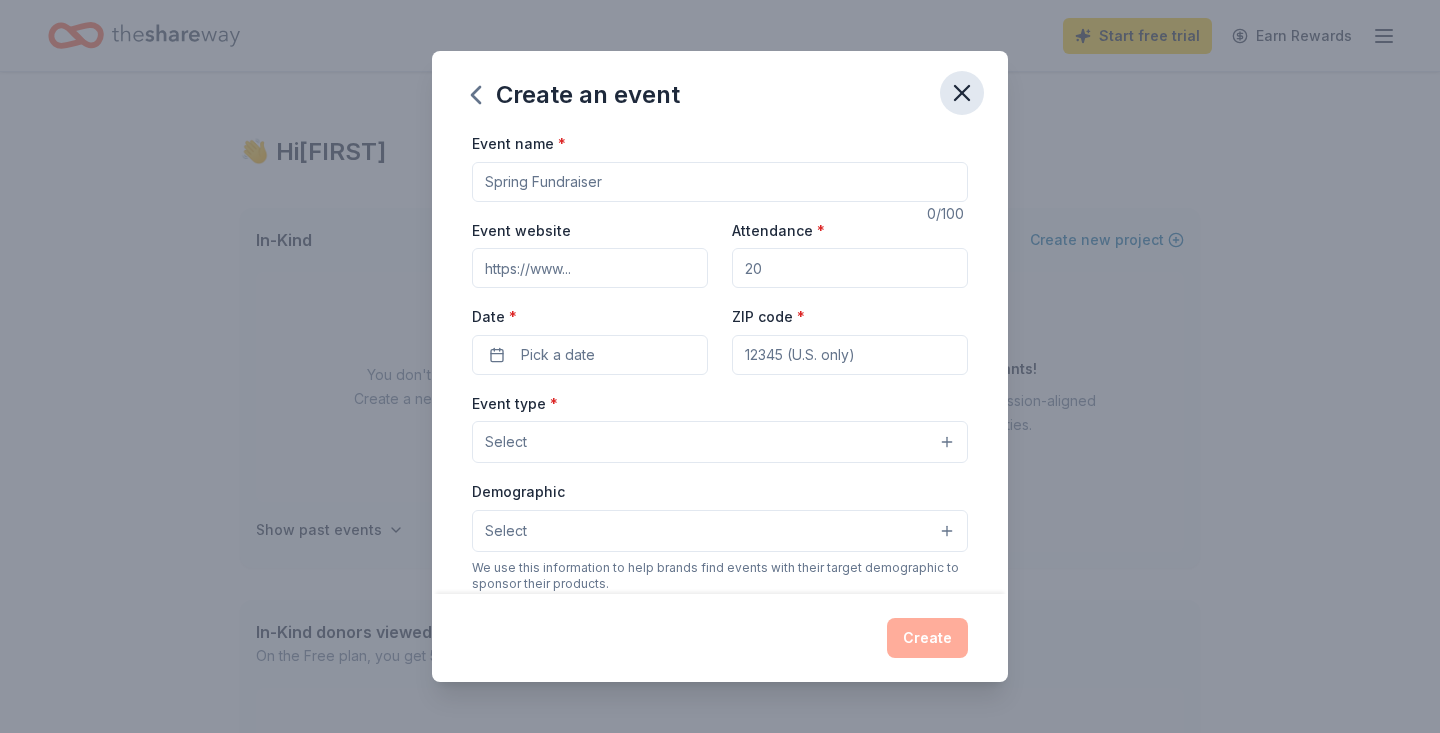 click 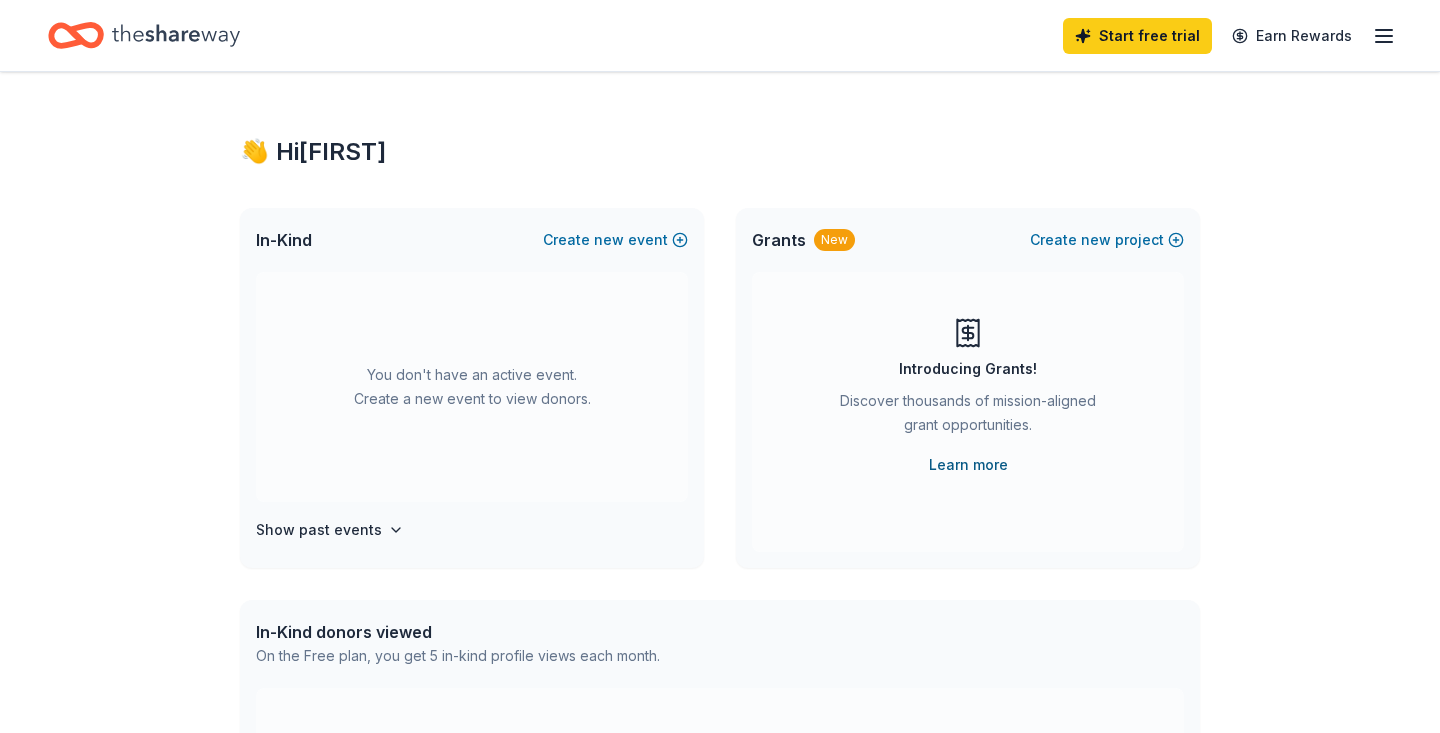 click on "Learn more" at bounding box center (968, 465) 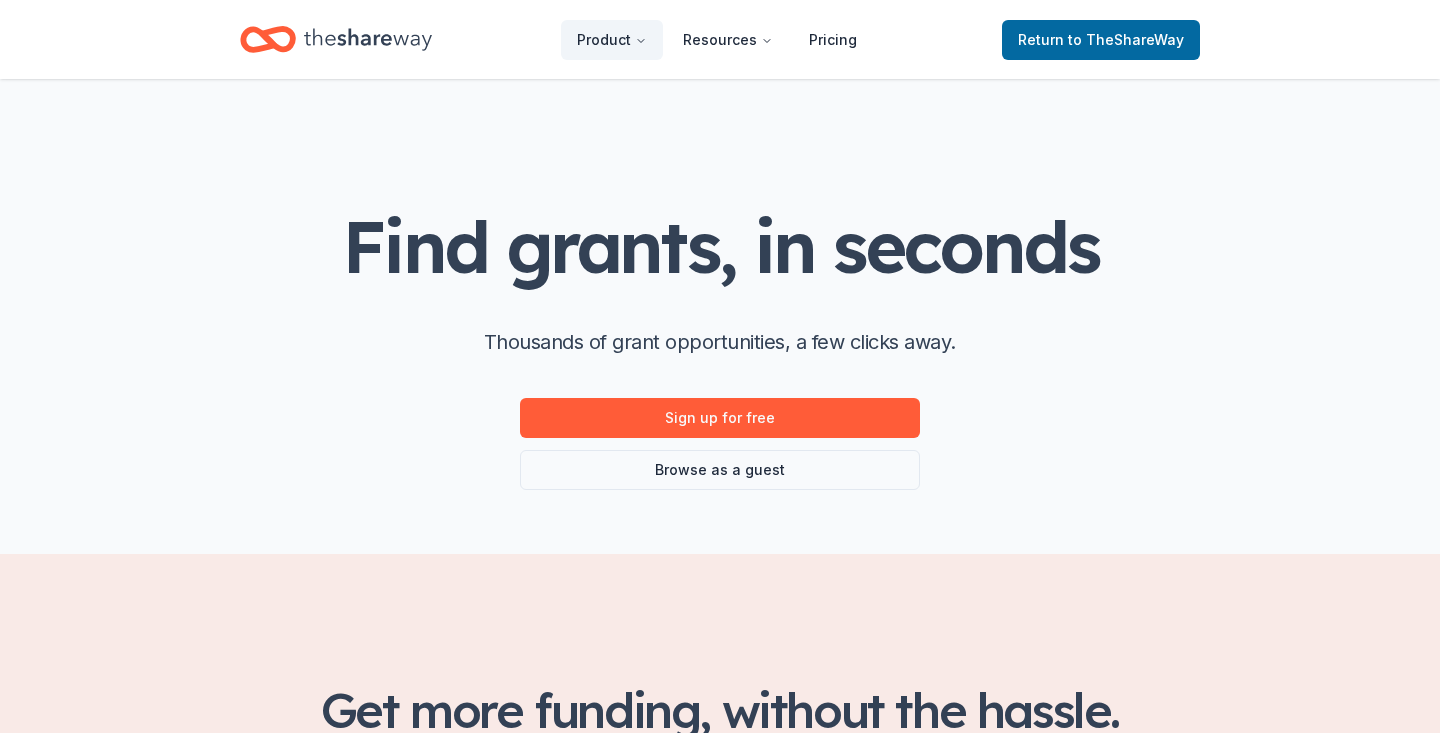 scroll, scrollTop: 0, scrollLeft: 0, axis: both 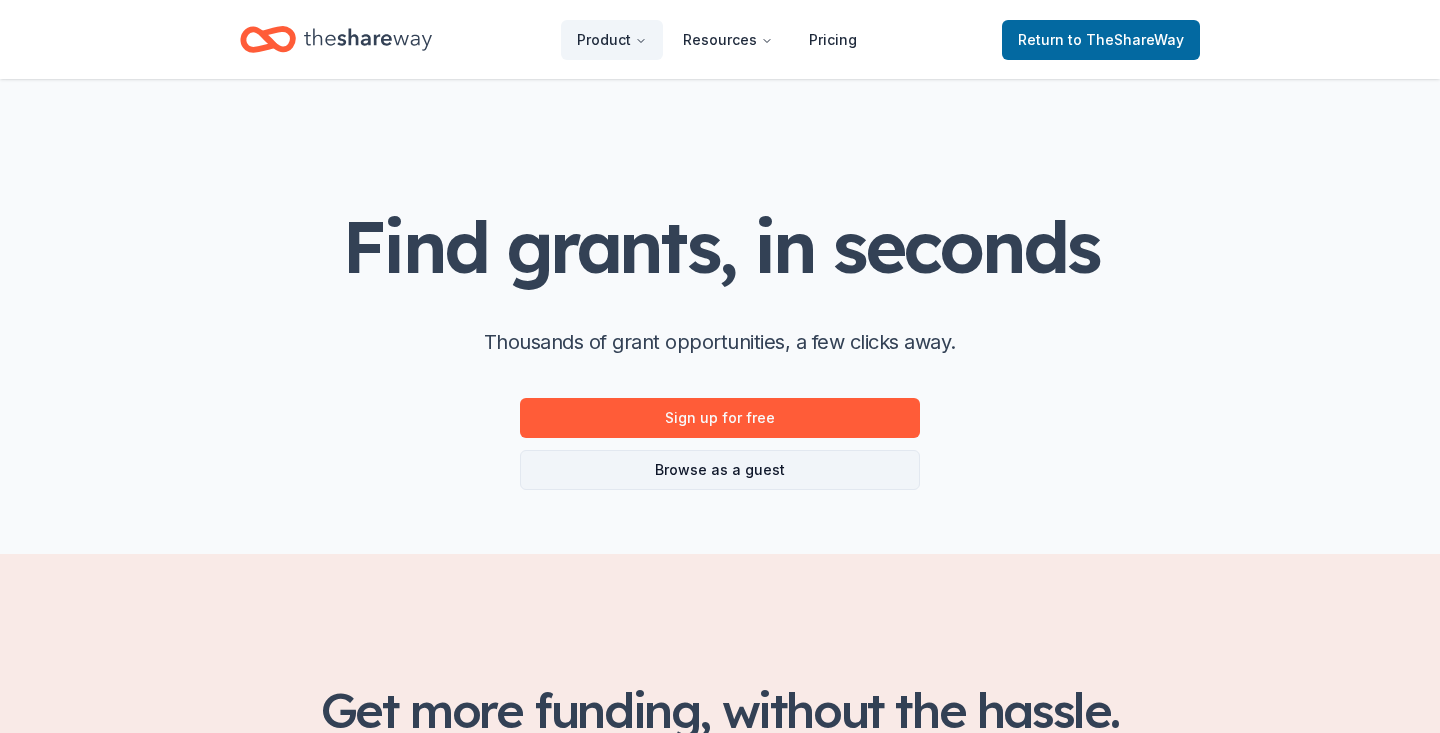 click on "Browse as a guest" at bounding box center (720, 470) 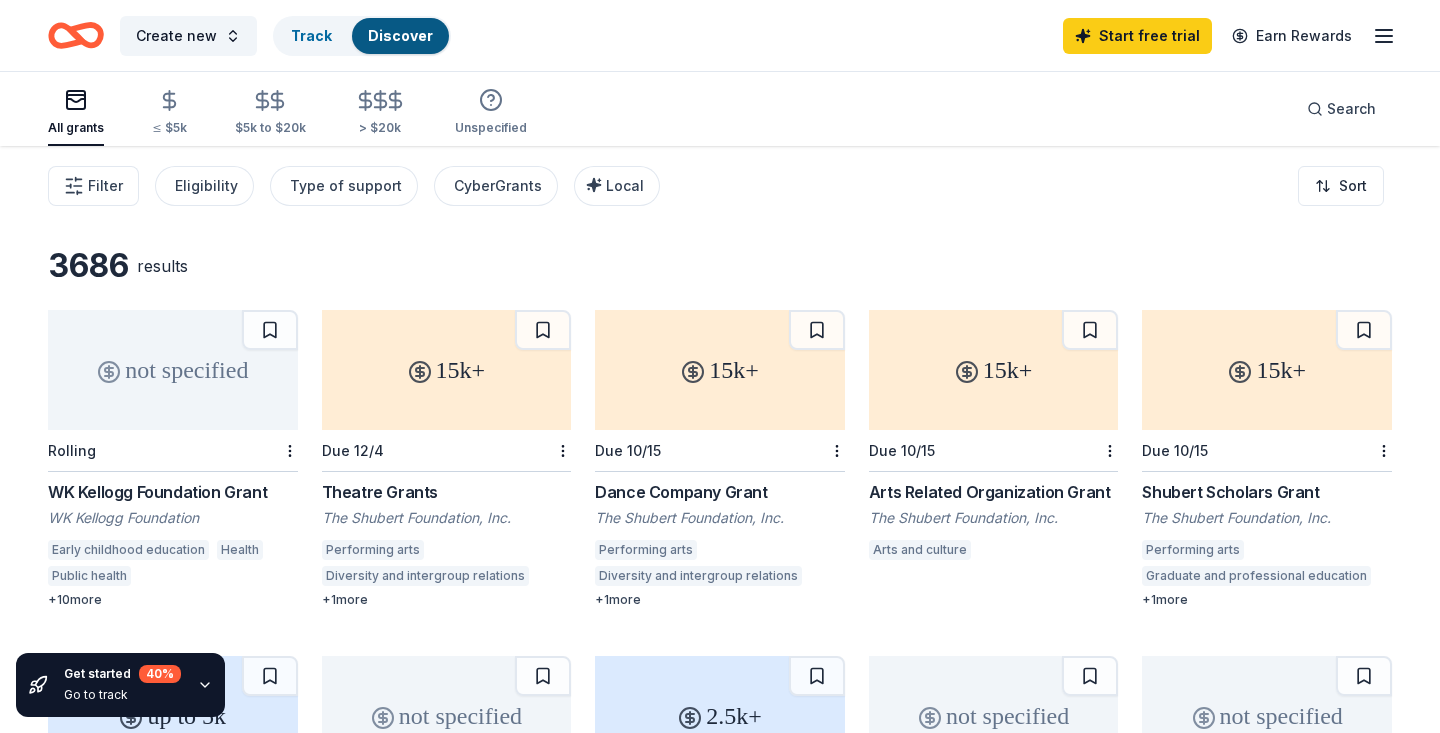 scroll, scrollTop: 0, scrollLeft: 0, axis: both 